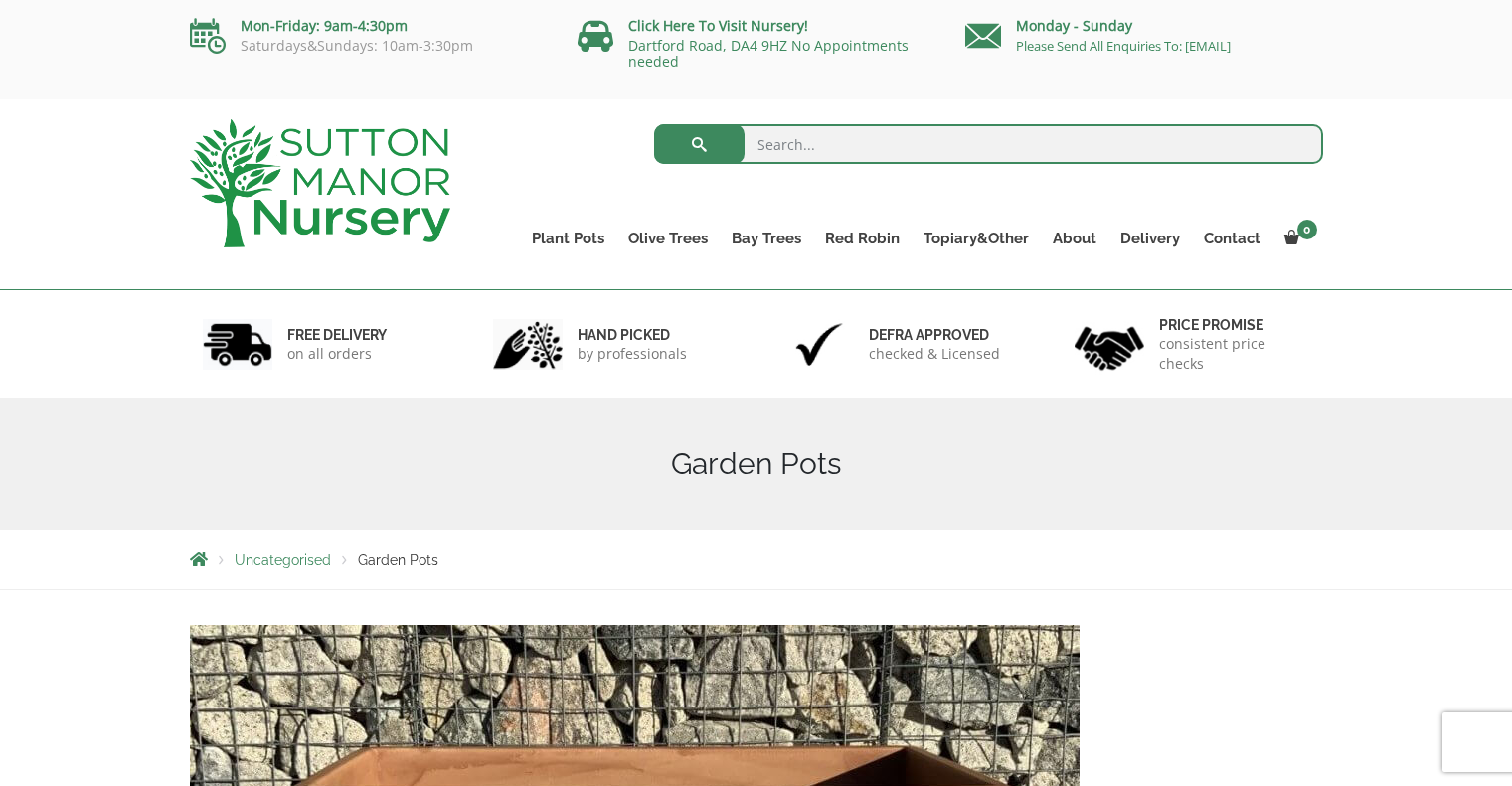 scroll, scrollTop: 0, scrollLeft: 0, axis: both 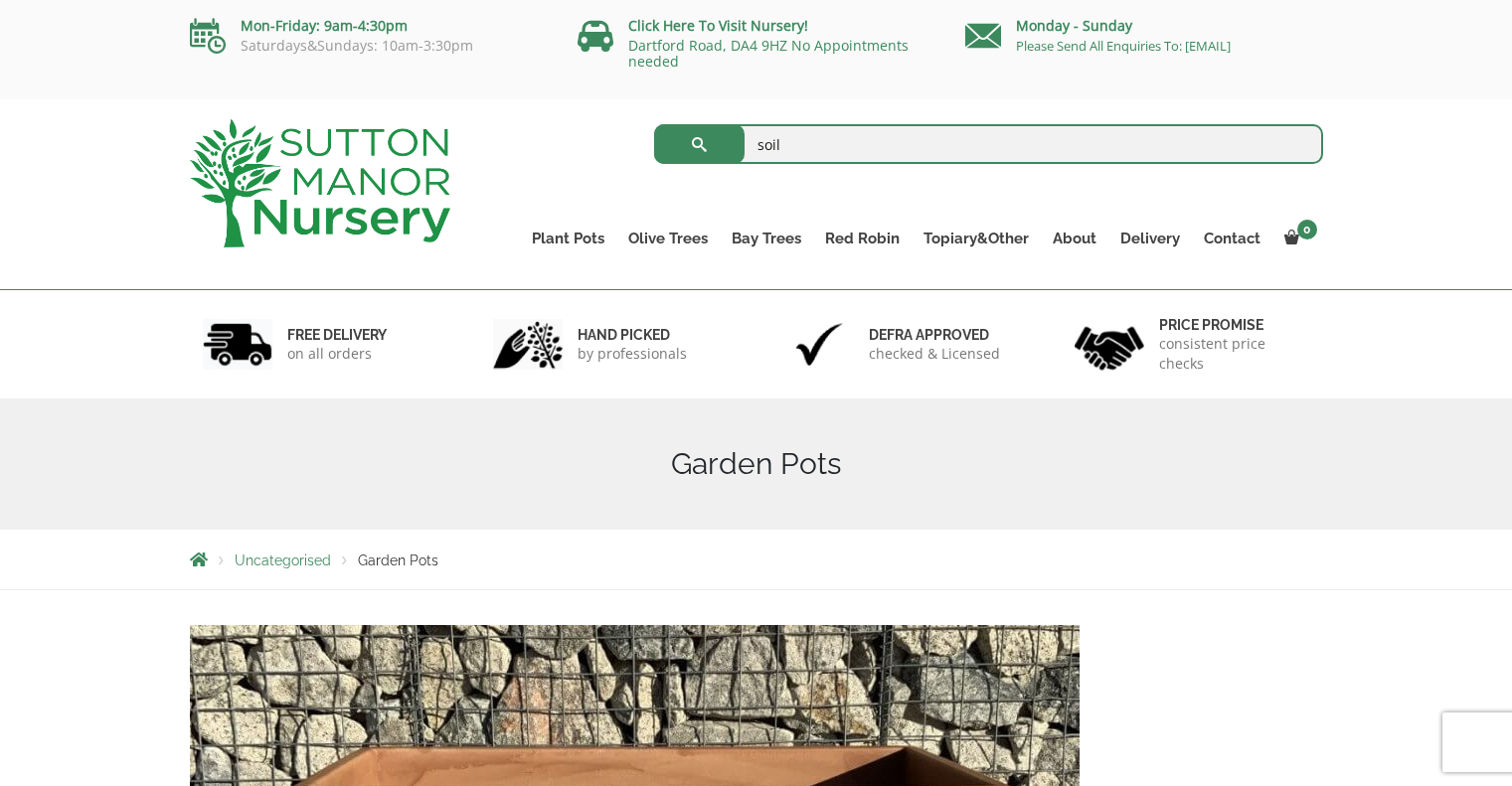 type on "soil" 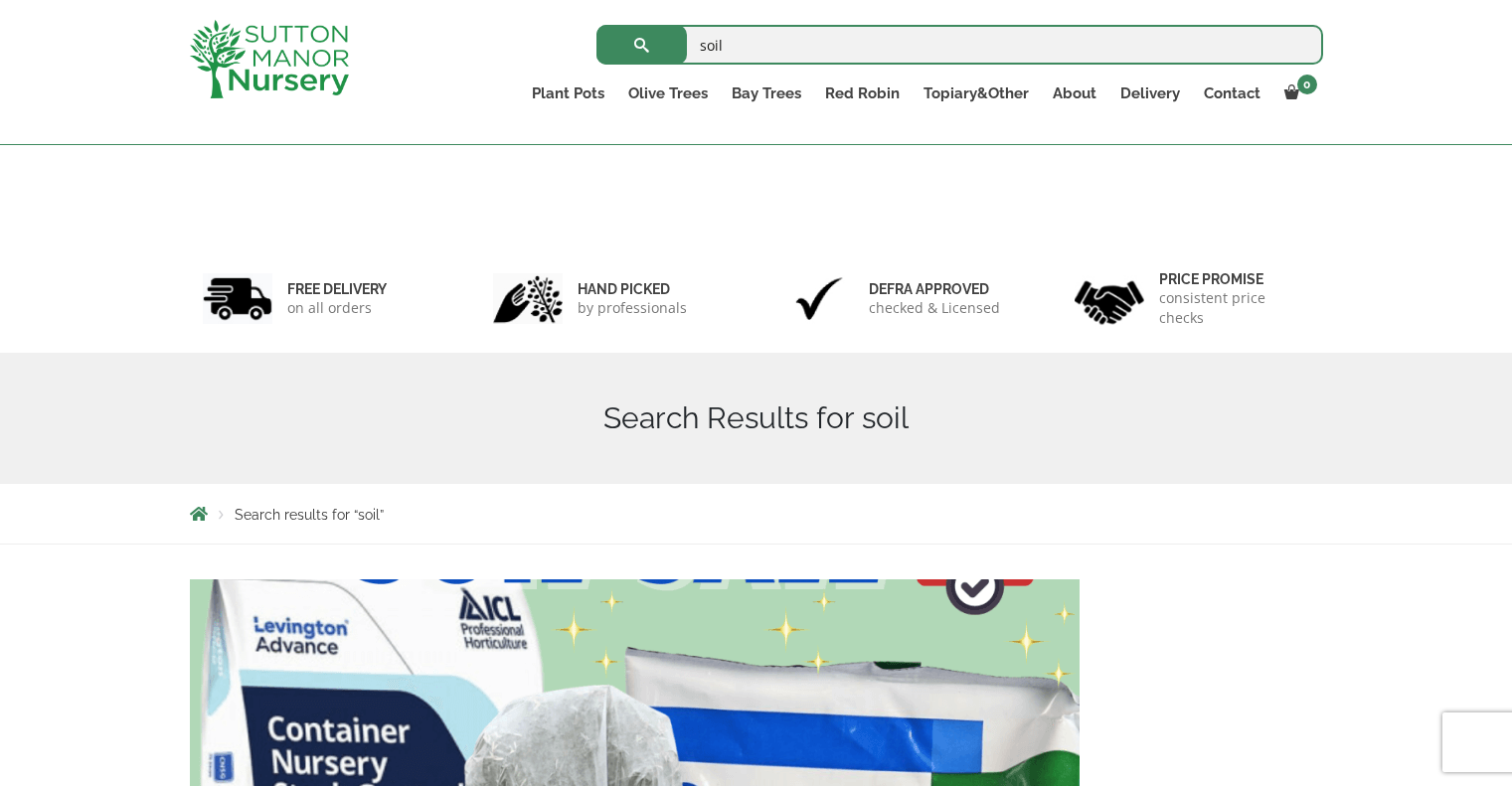 scroll, scrollTop: 560, scrollLeft: 0, axis: vertical 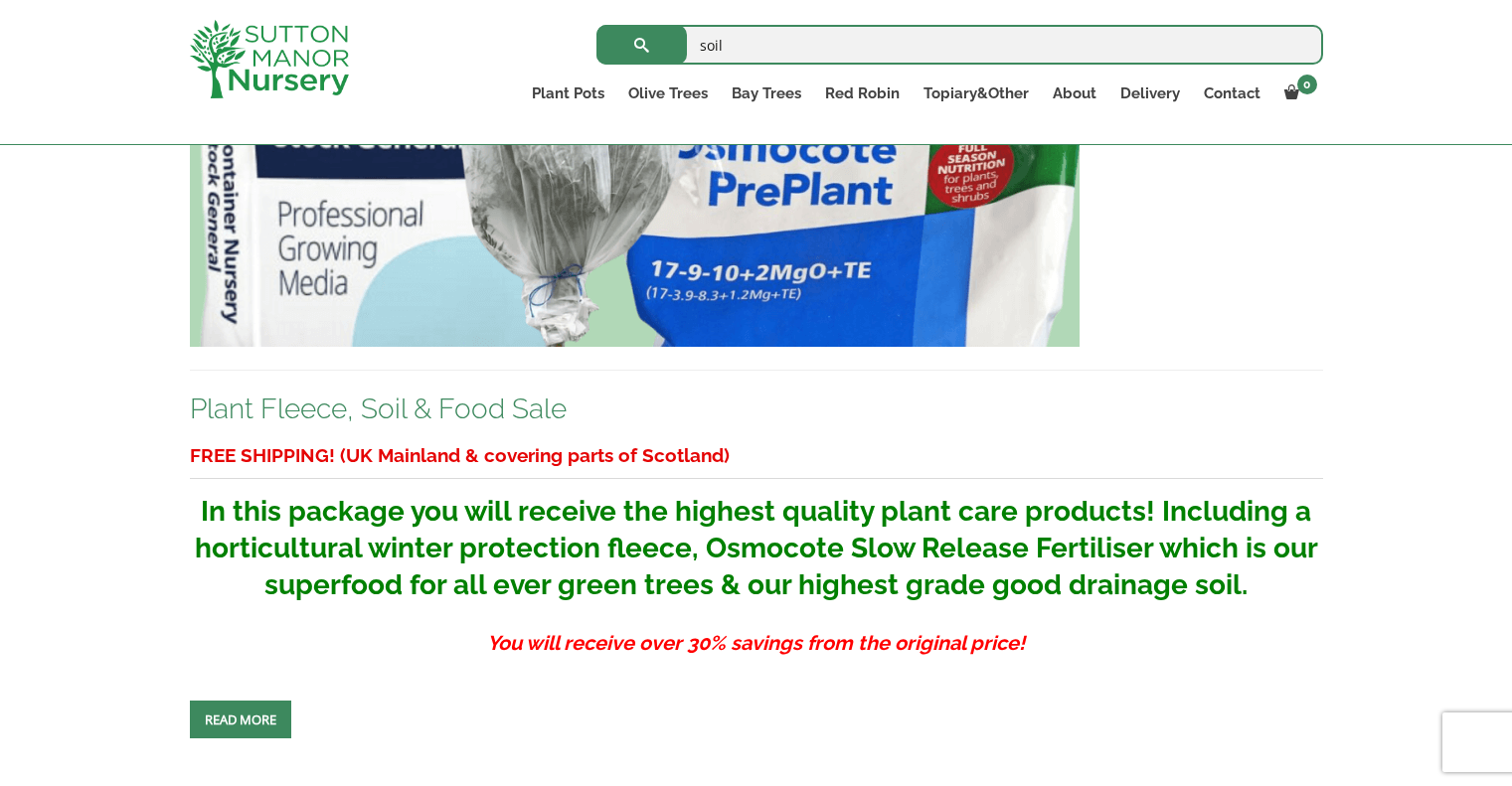 click on "Plant Fleece, Soil & Food Sale" at bounding box center [378, 408] 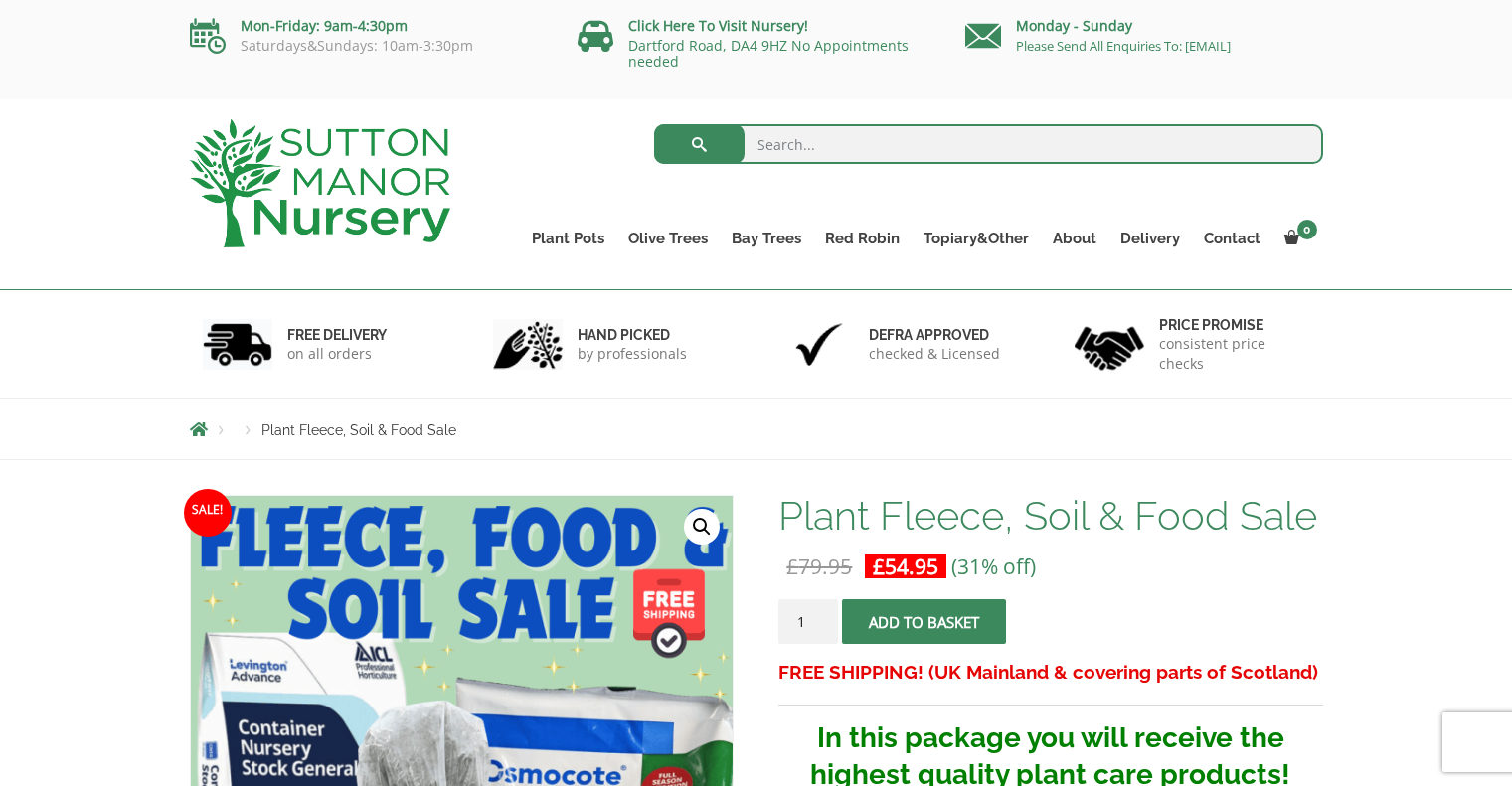 scroll, scrollTop: 86, scrollLeft: 0, axis: vertical 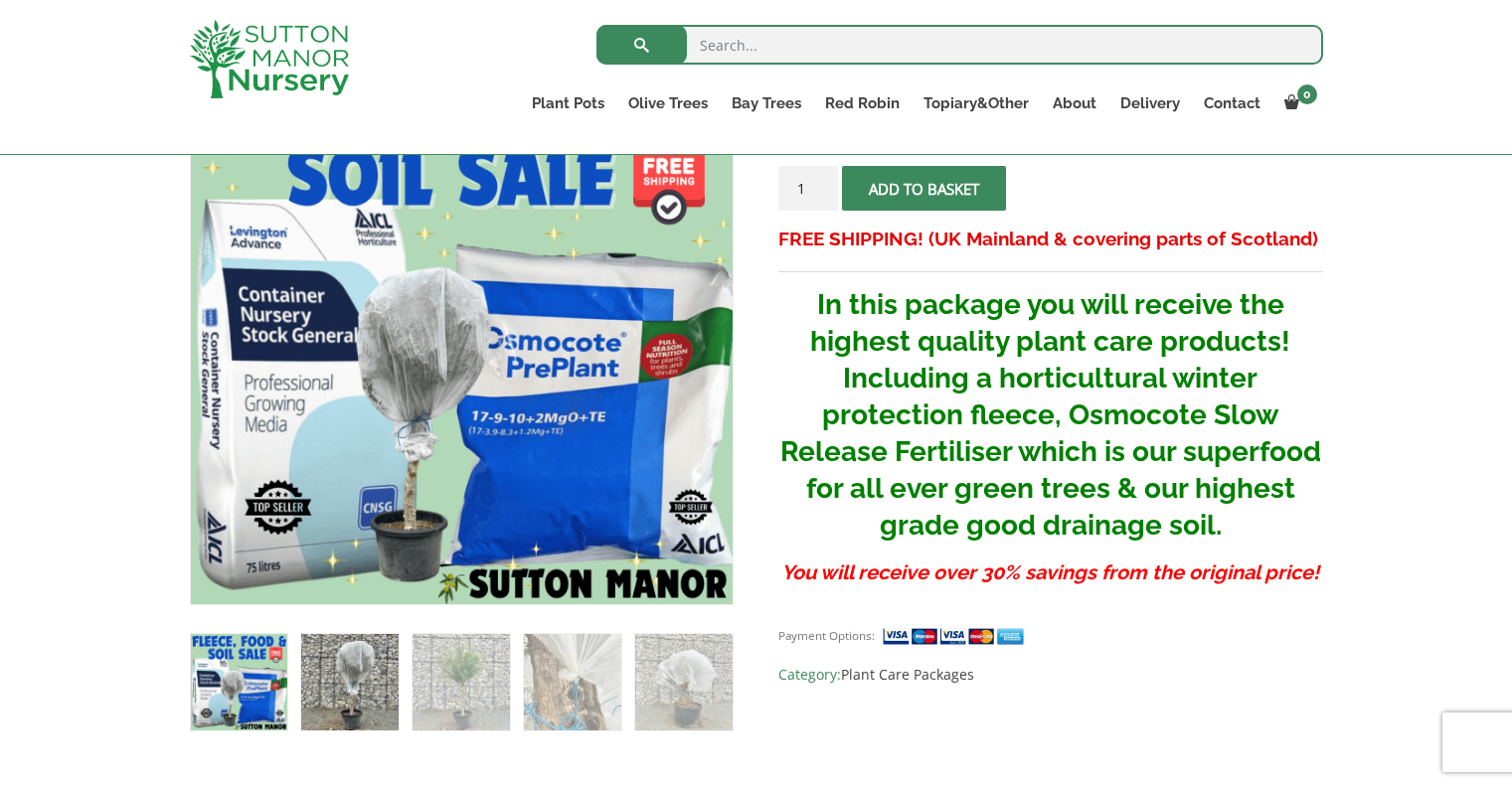 click at bounding box center [349, 682] 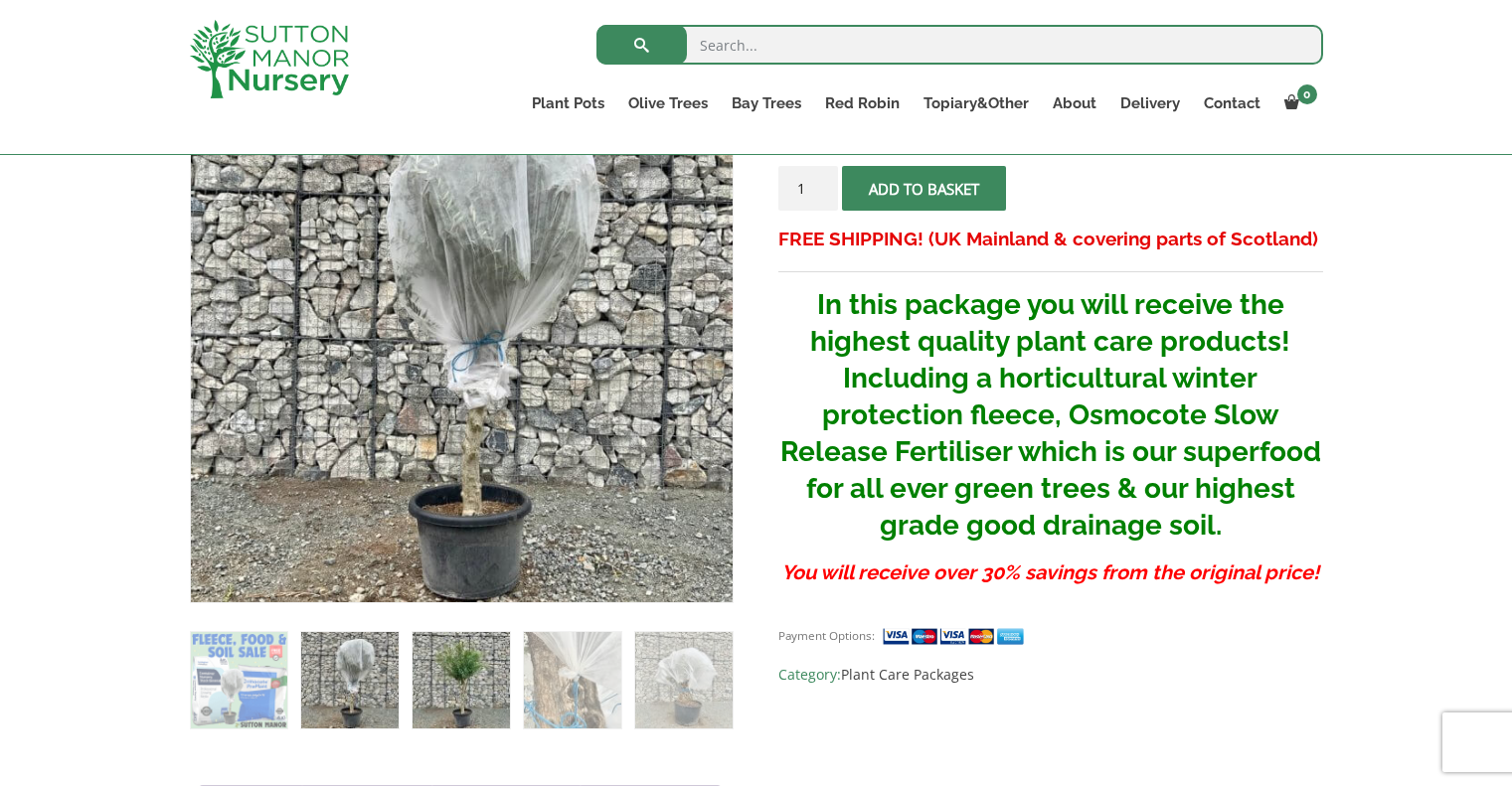 click at bounding box center (460, 680) 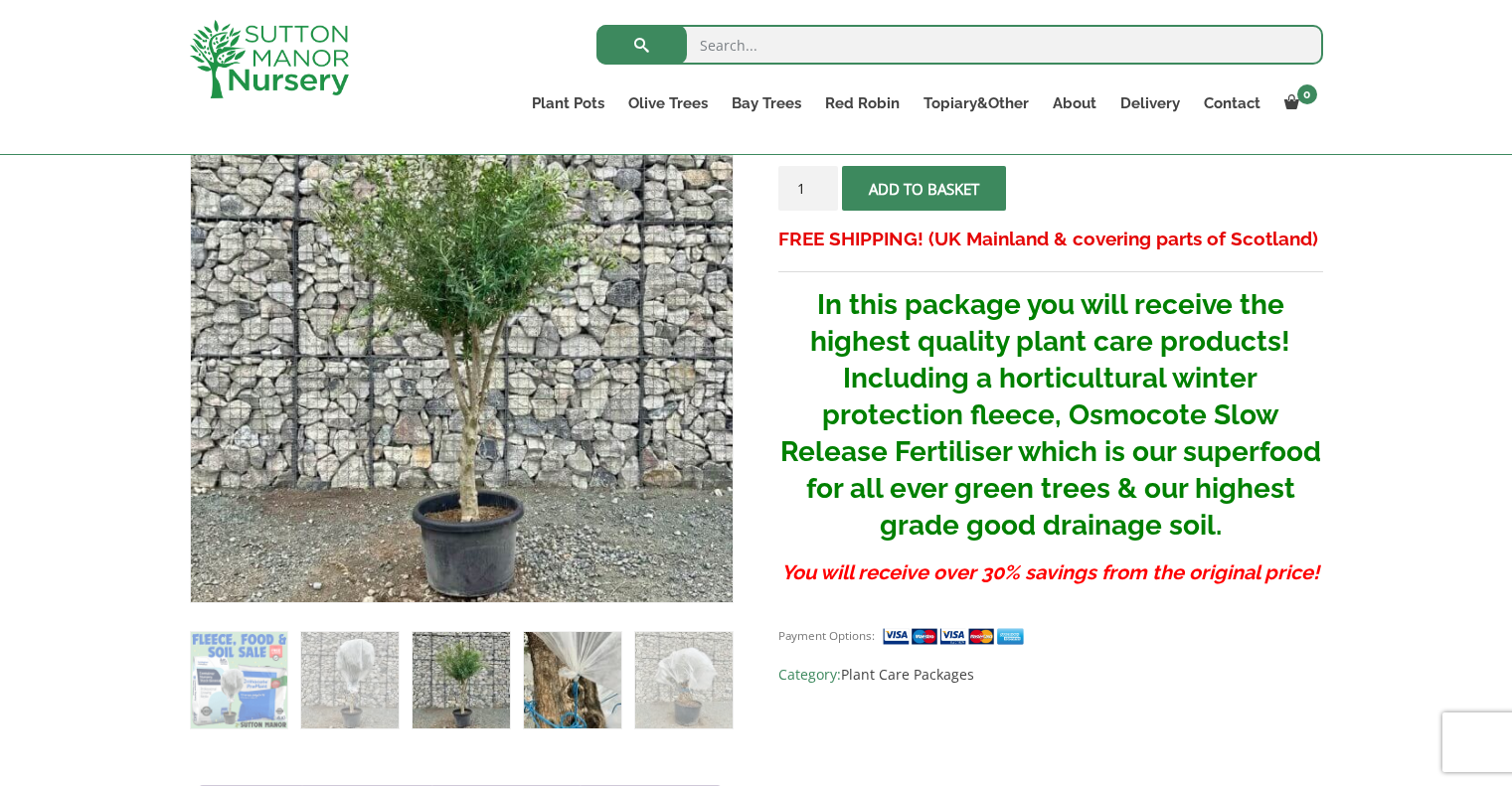 click at bounding box center (572, 680) 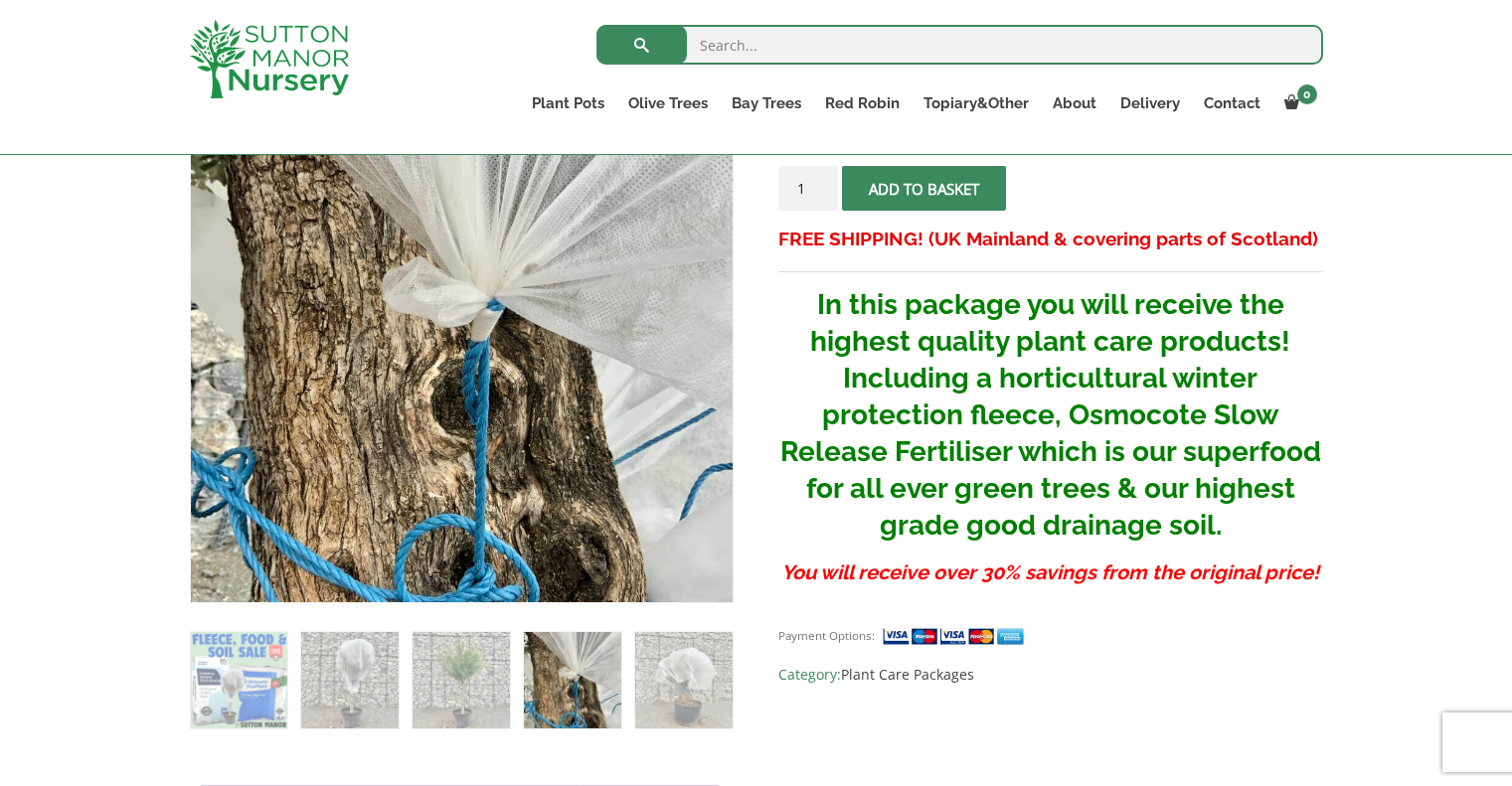click at bounding box center [572, 680] 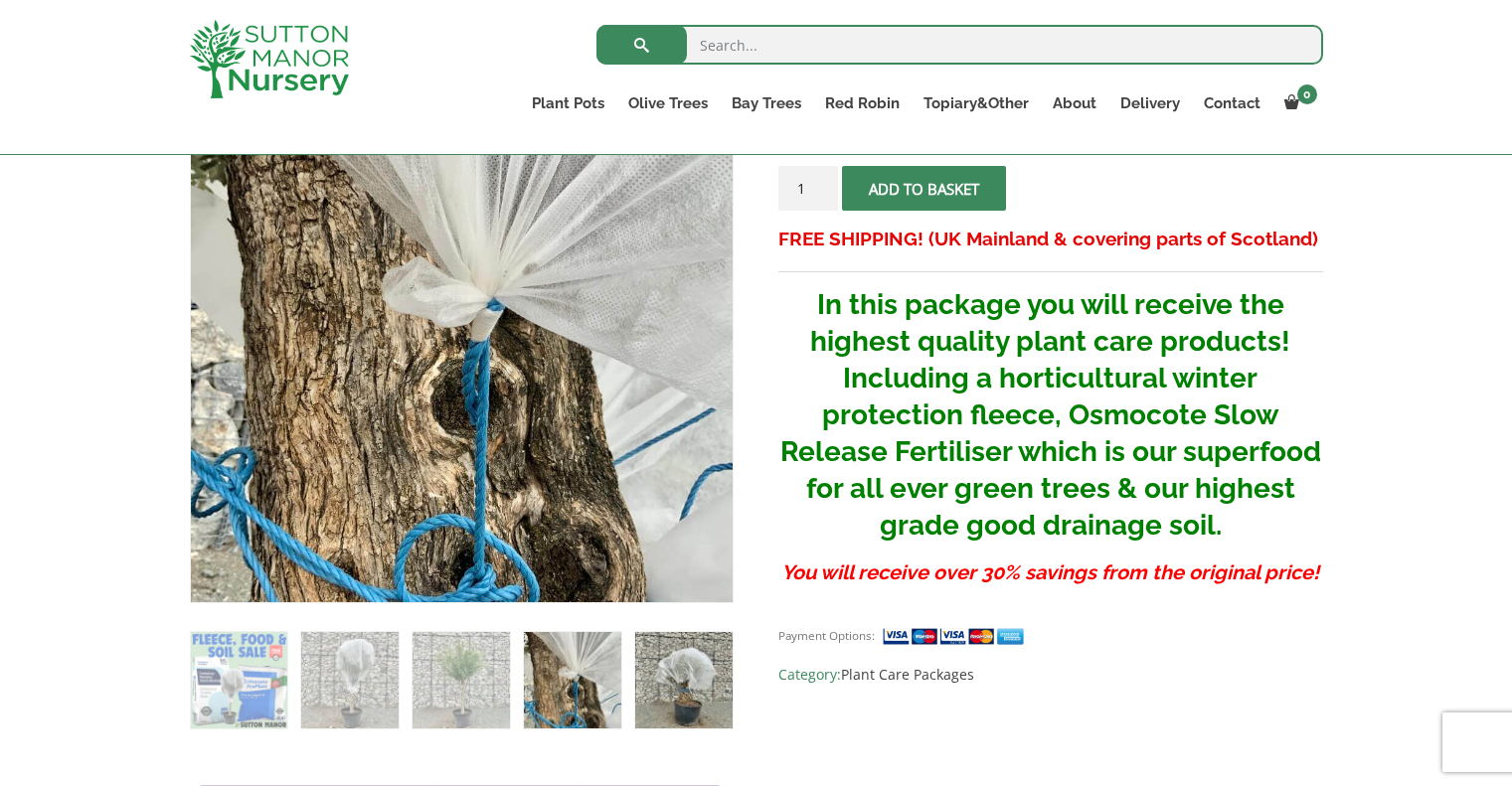 click at bounding box center [683, 680] 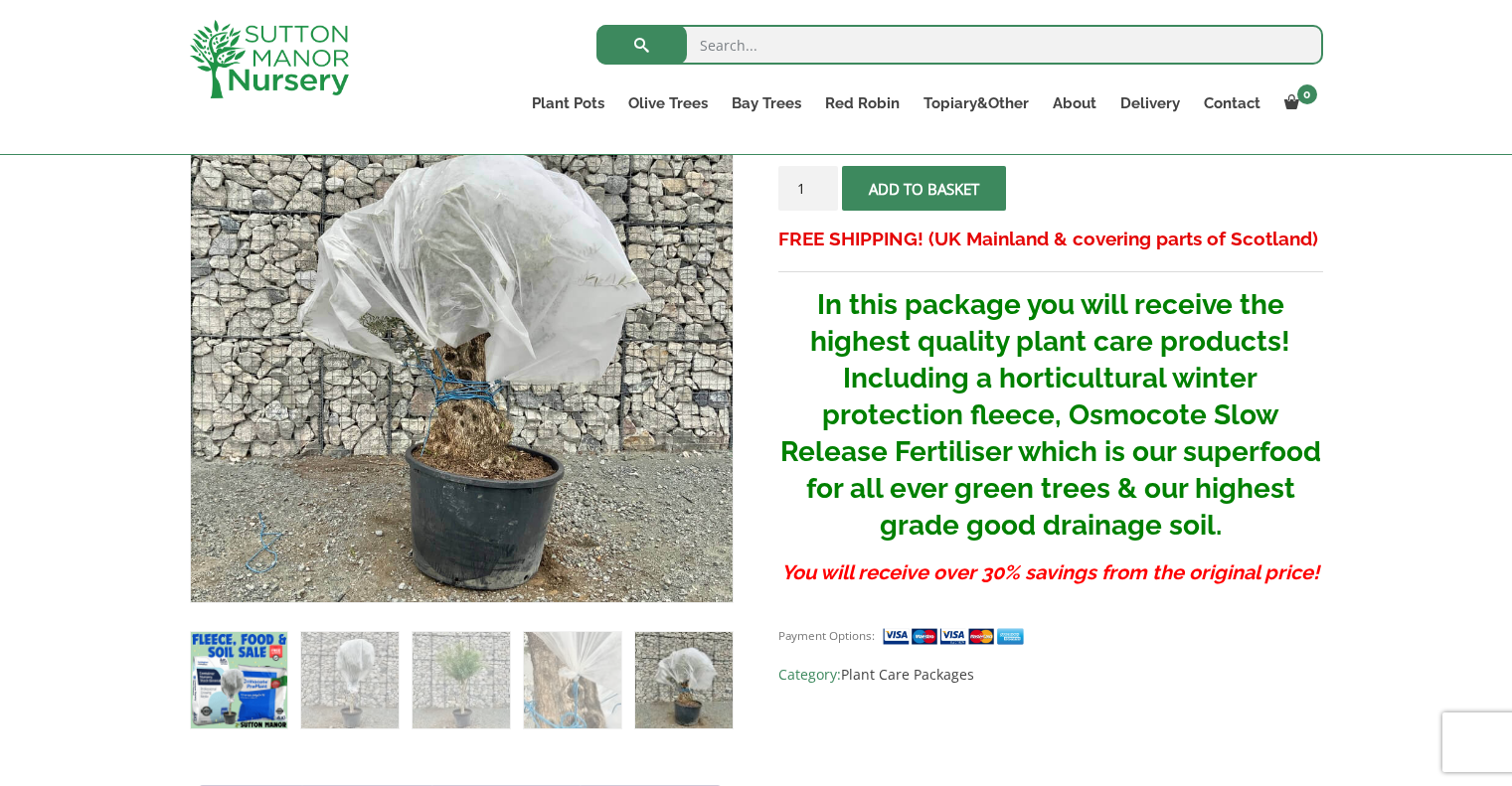 click at bounding box center (239, 680) 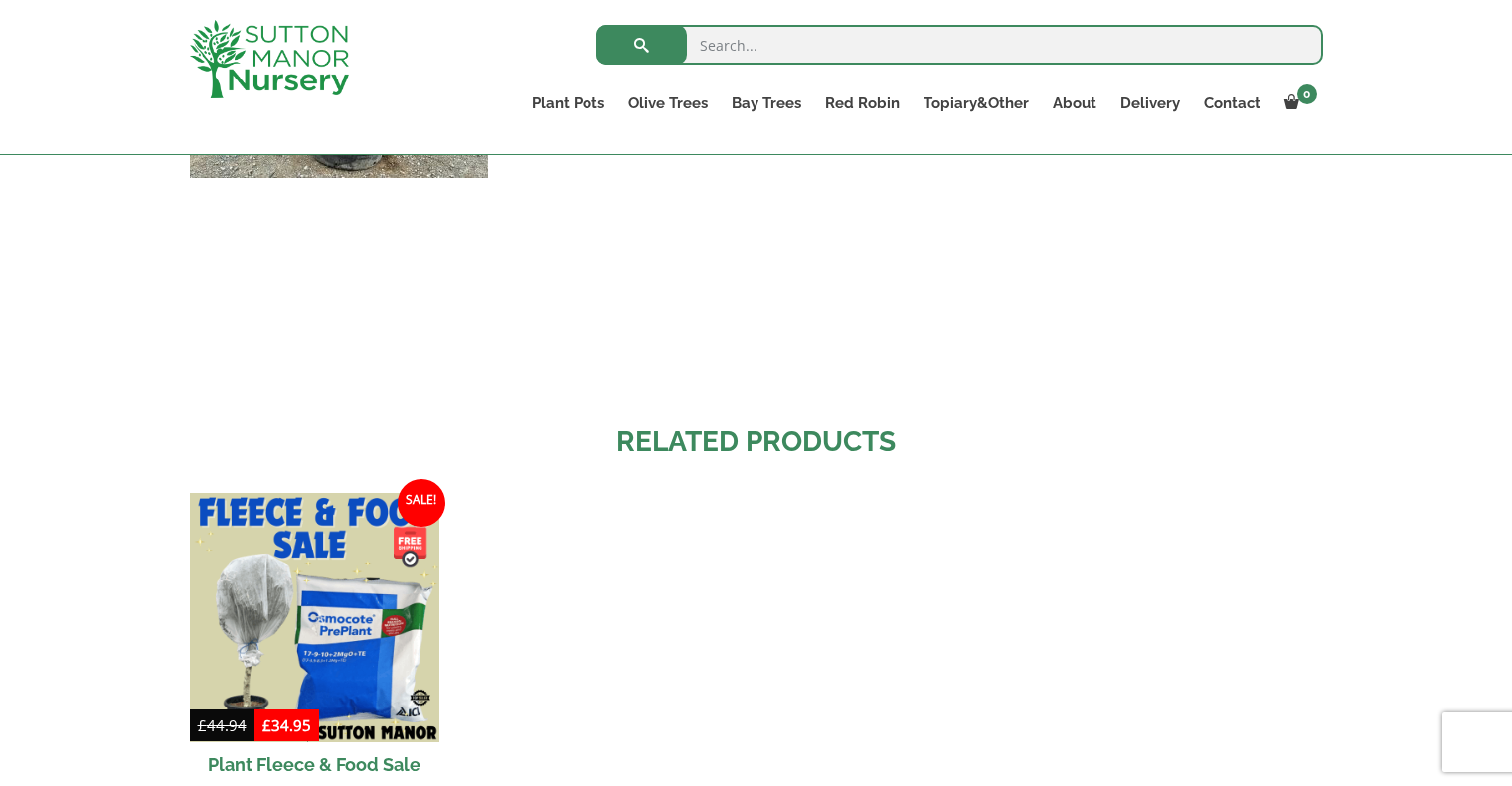 scroll, scrollTop: 2882, scrollLeft: 0, axis: vertical 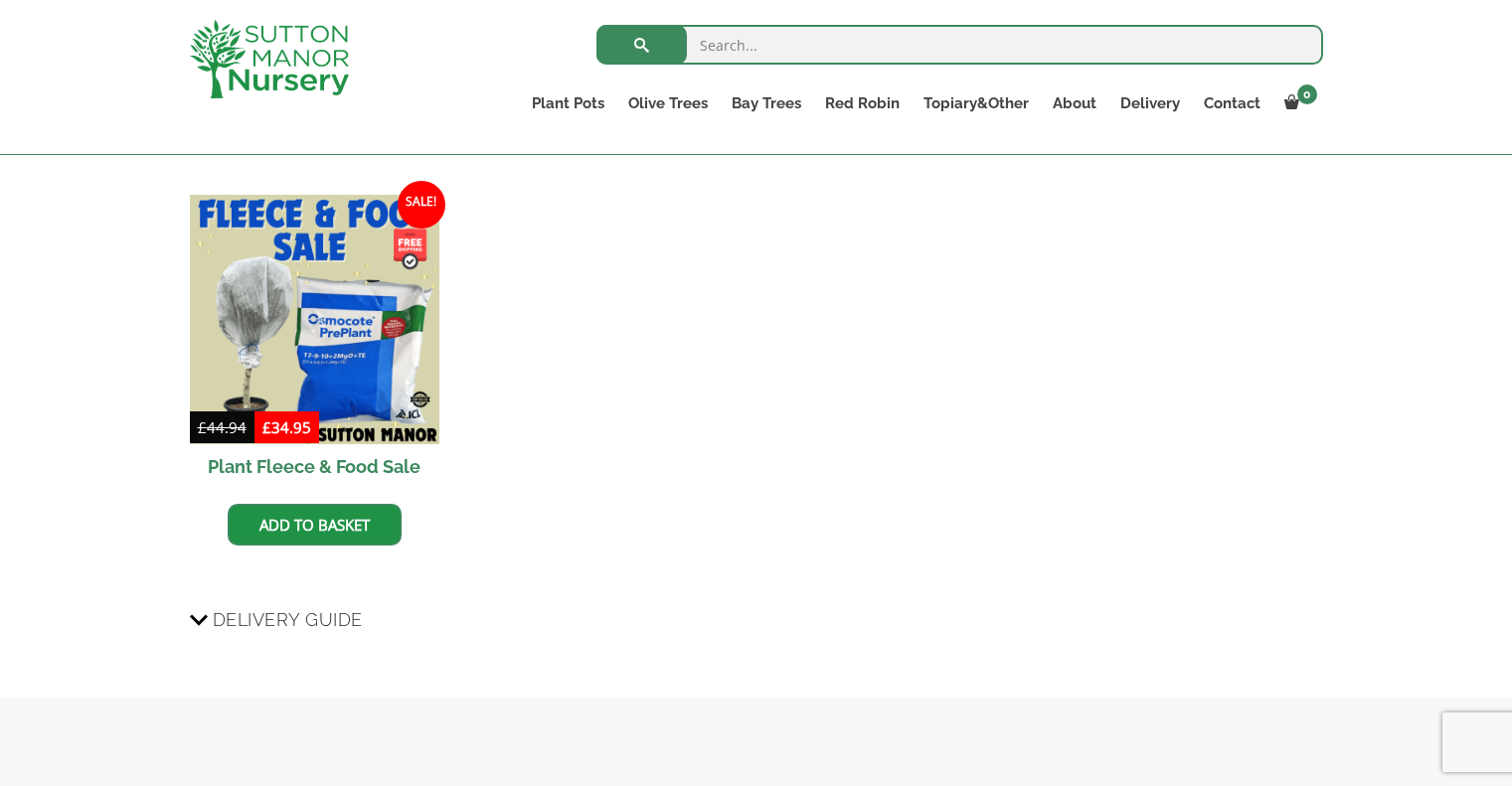 click on "Plant Fleece & Food Sale" at bounding box center (314, 466) 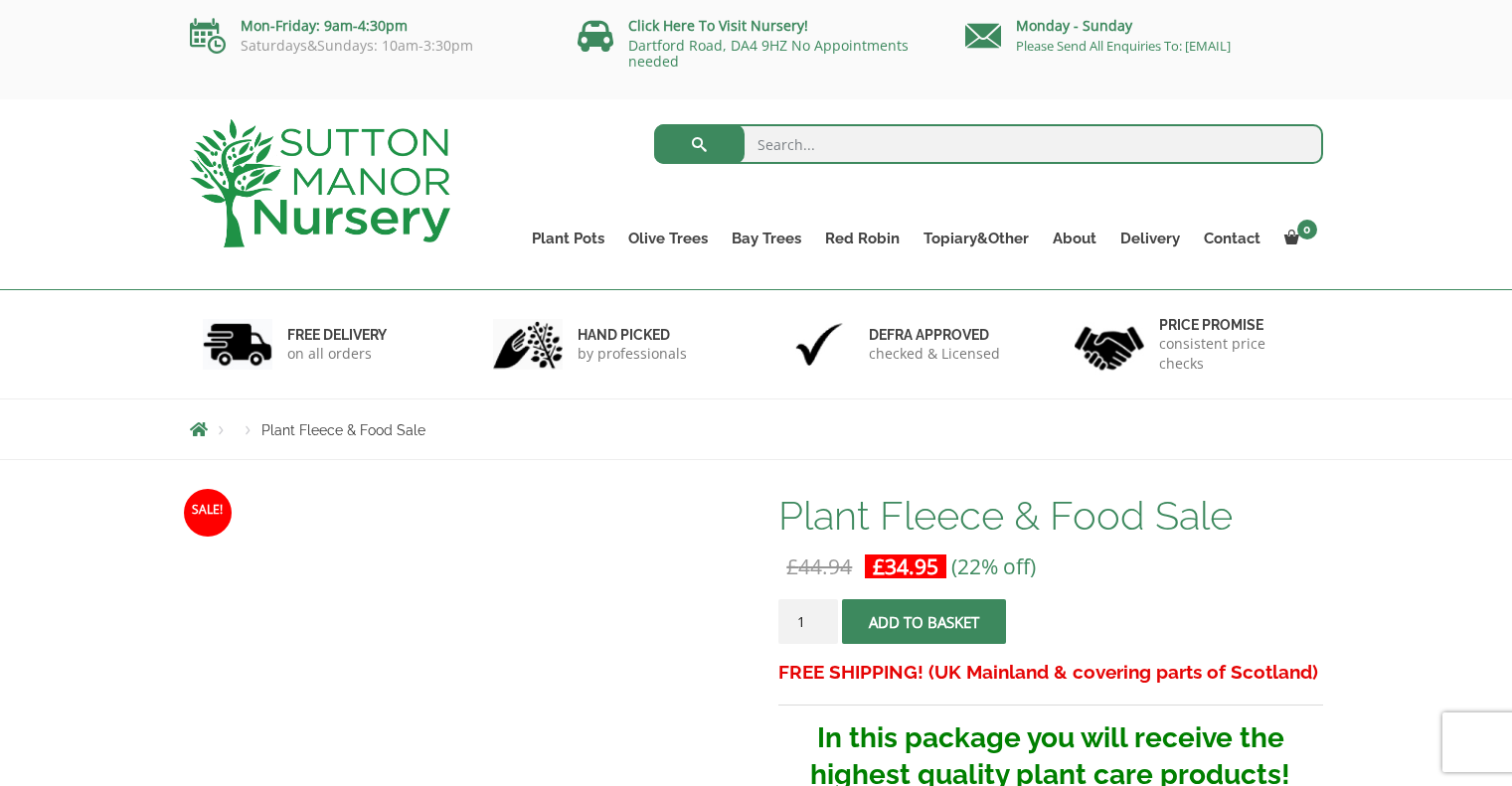 scroll, scrollTop: 0, scrollLeft: 0, axis: both 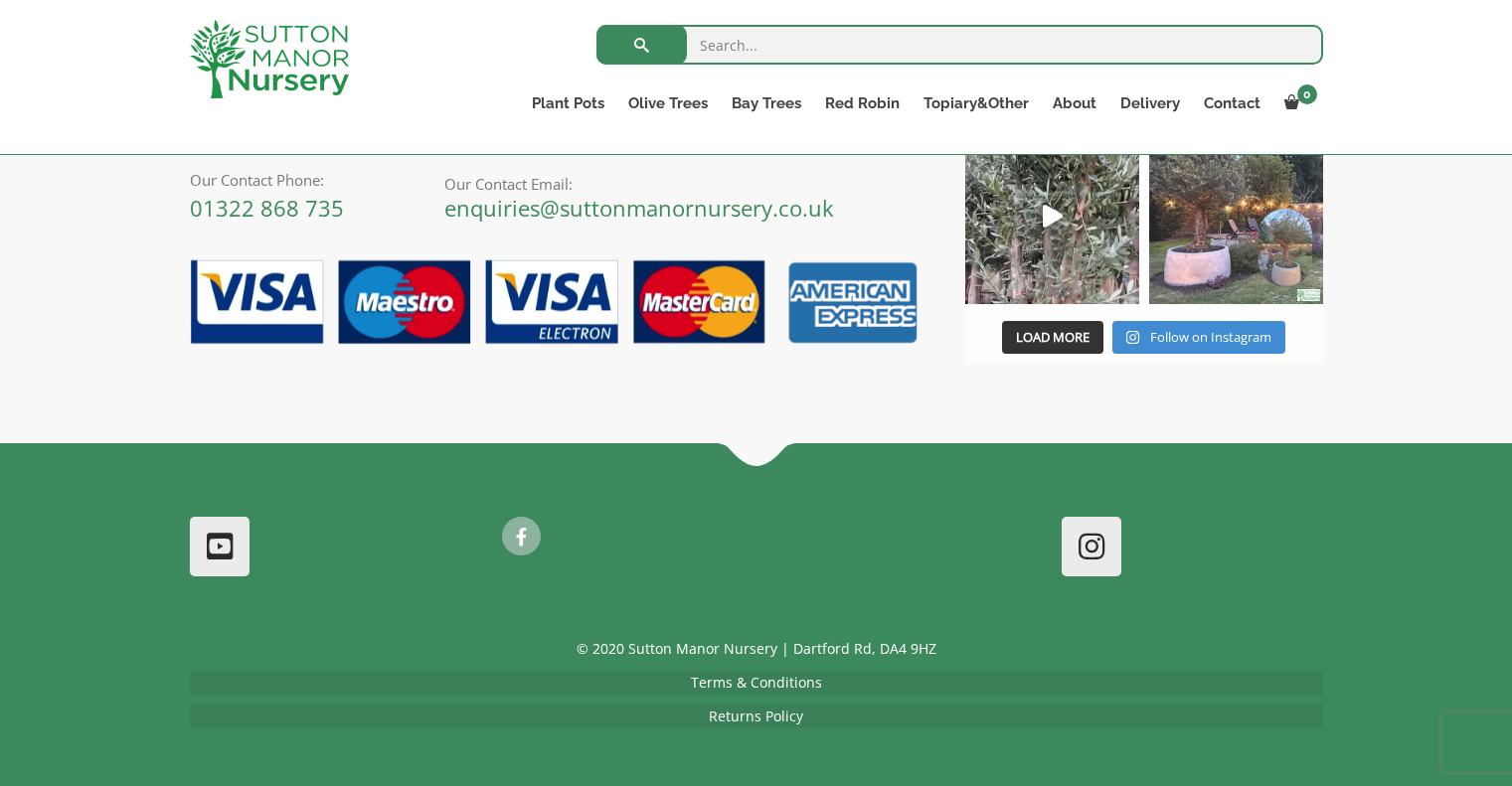 click at bounding box center [1236, 217] 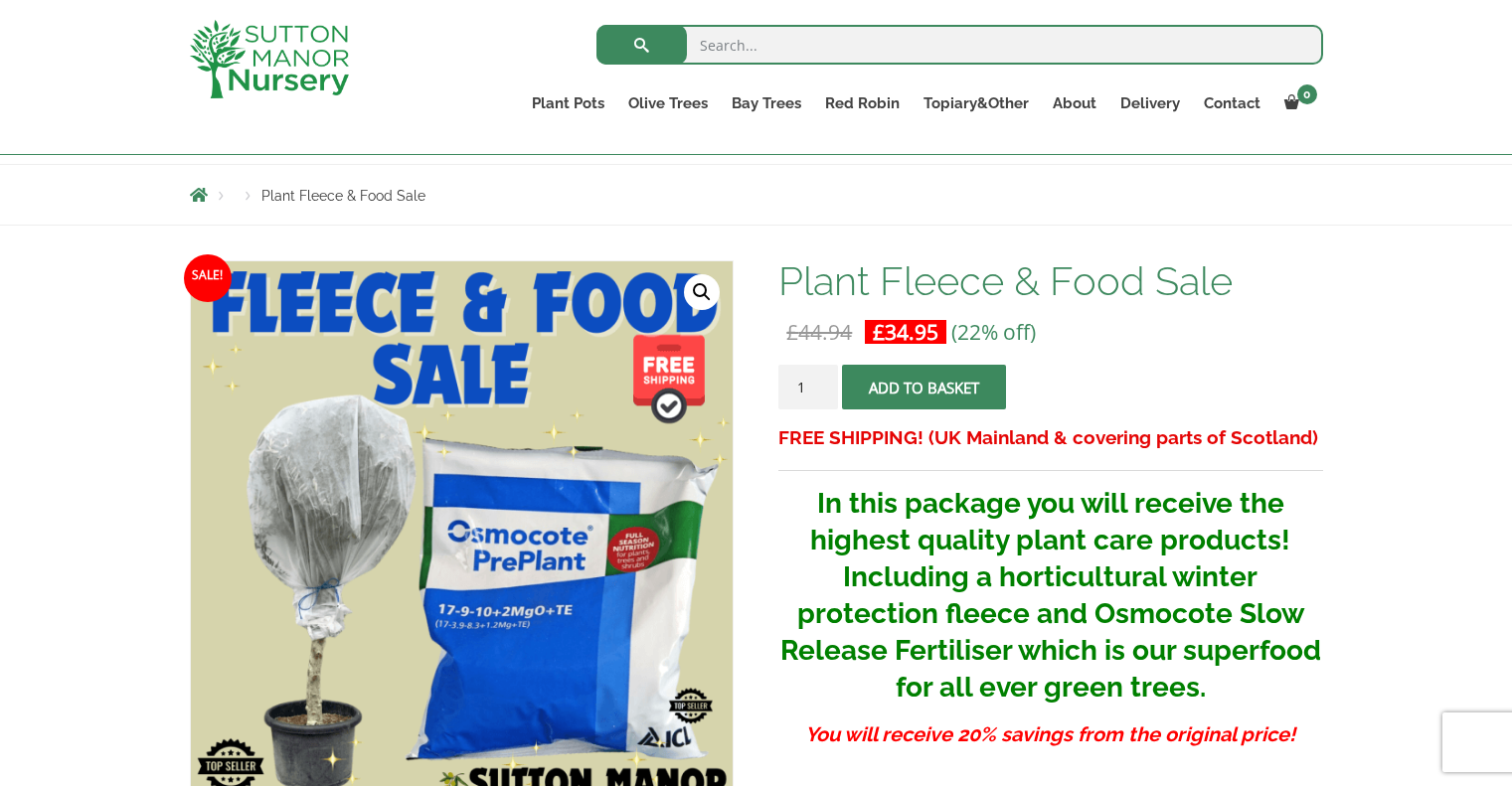 scroll, scrollTop: 0, scrollLeft: 0, axis: both 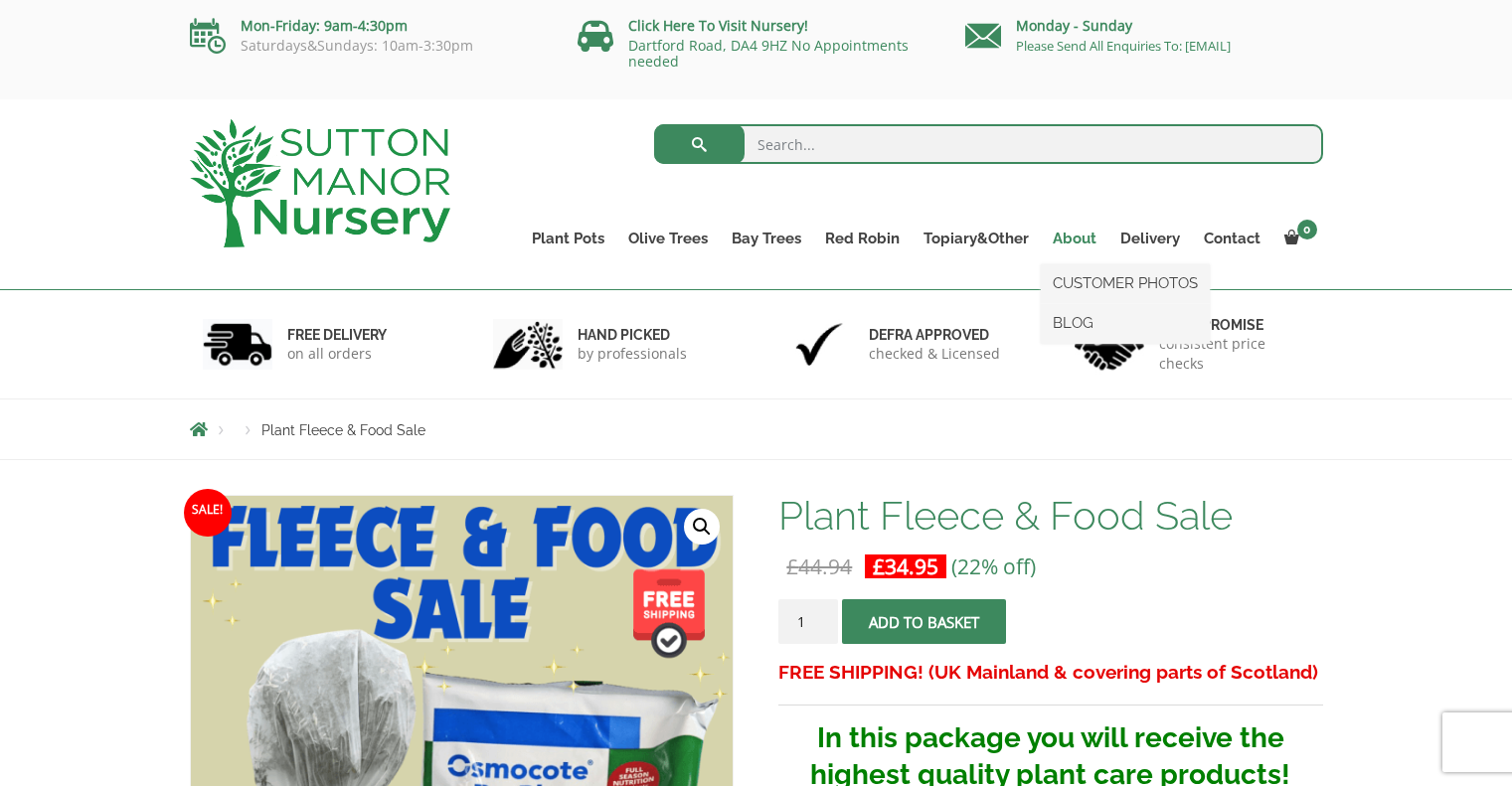 click on "About" at bounding box center [1075, 238] 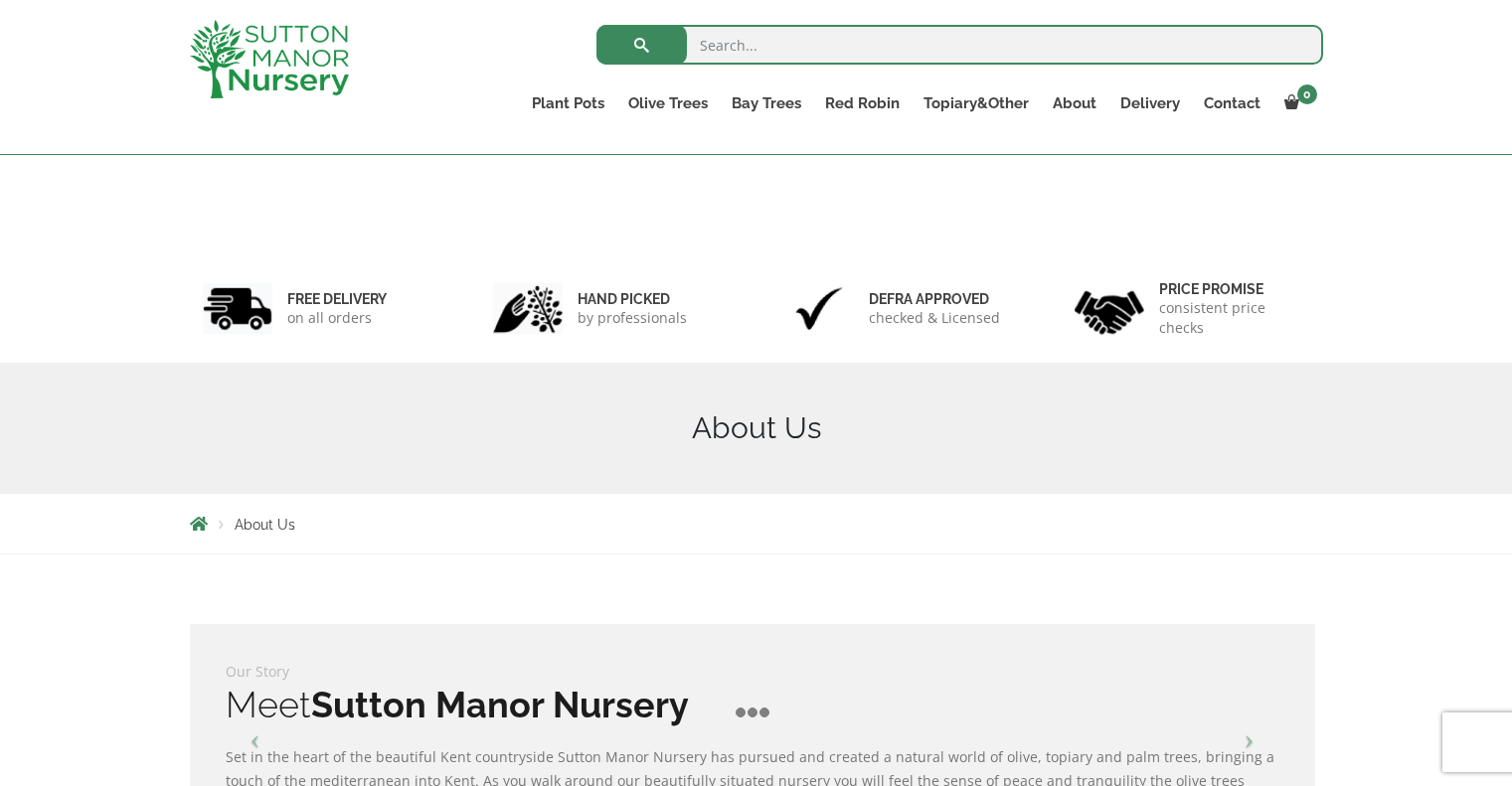 scroll, scrollTop: 461, scrollLeft: 0, axis: vertical 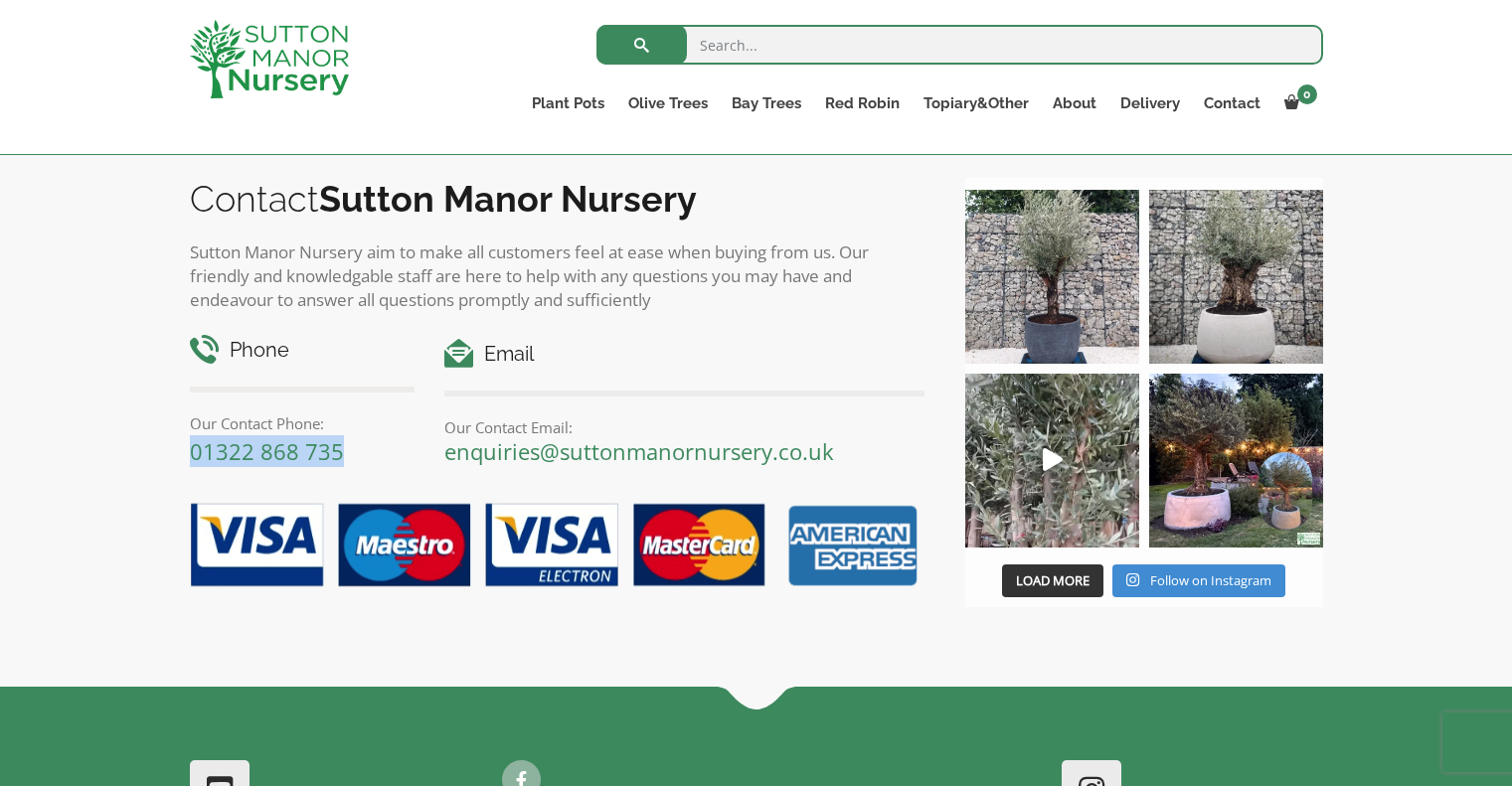 drag, startPoint x: 342, startPoint y: 451, endPoint x: 179, endPoint y: 465, distance: 163.60012 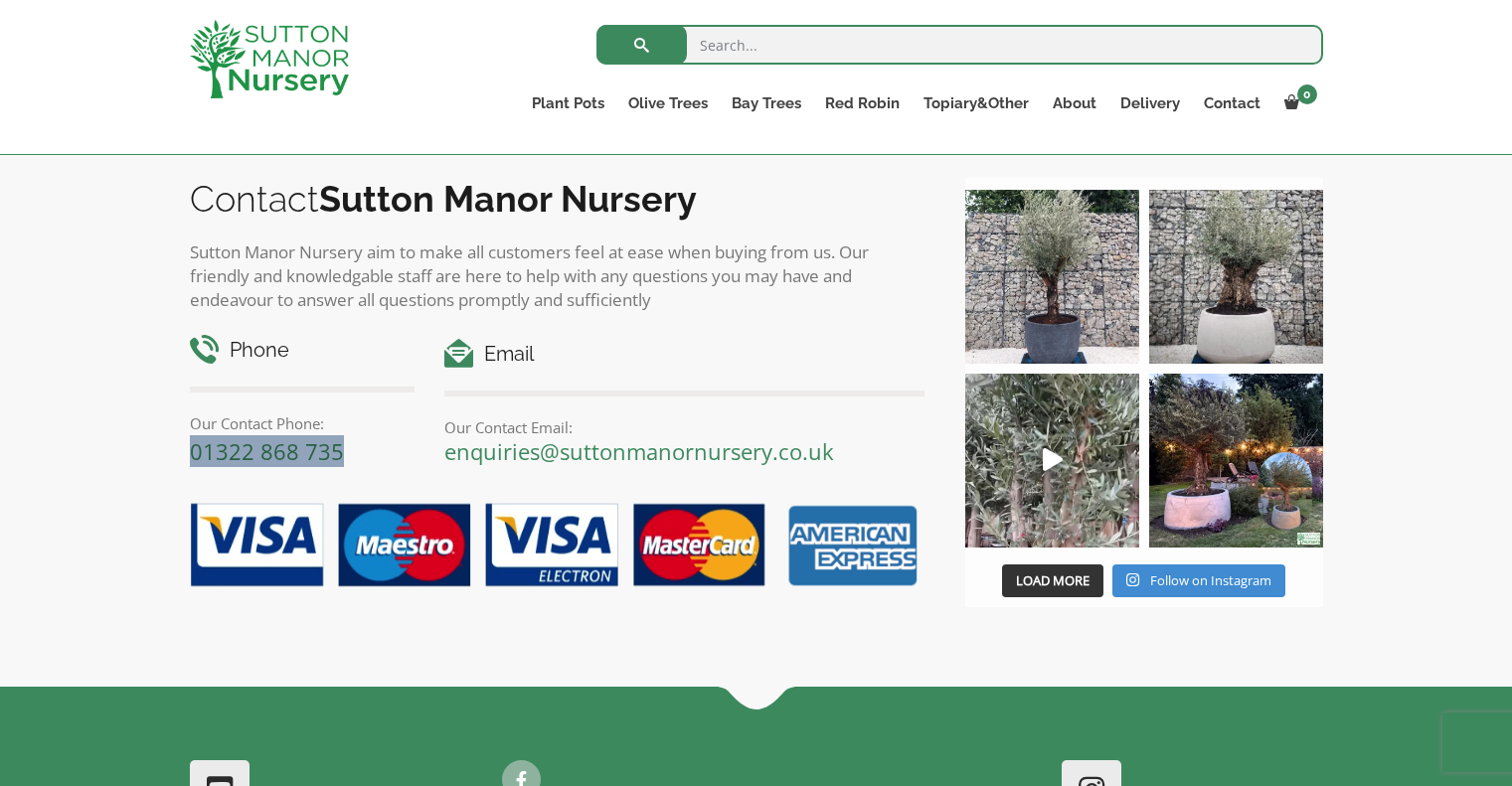copy on "01322 868 735" 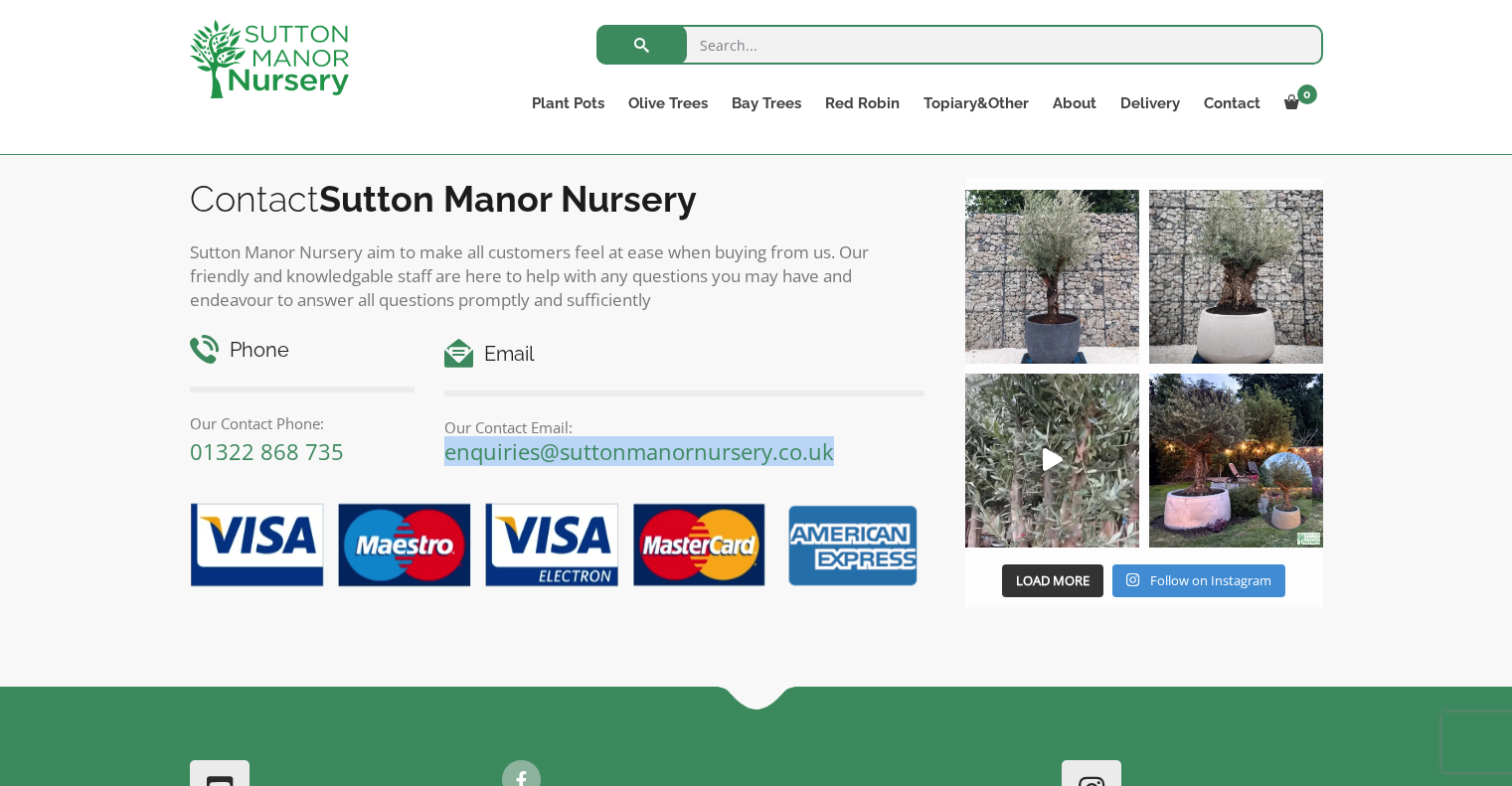 drag, startPoint x: 442, startPoint y: 451, endPoint x: 850, endPoint y: 442, distance: 408.09925 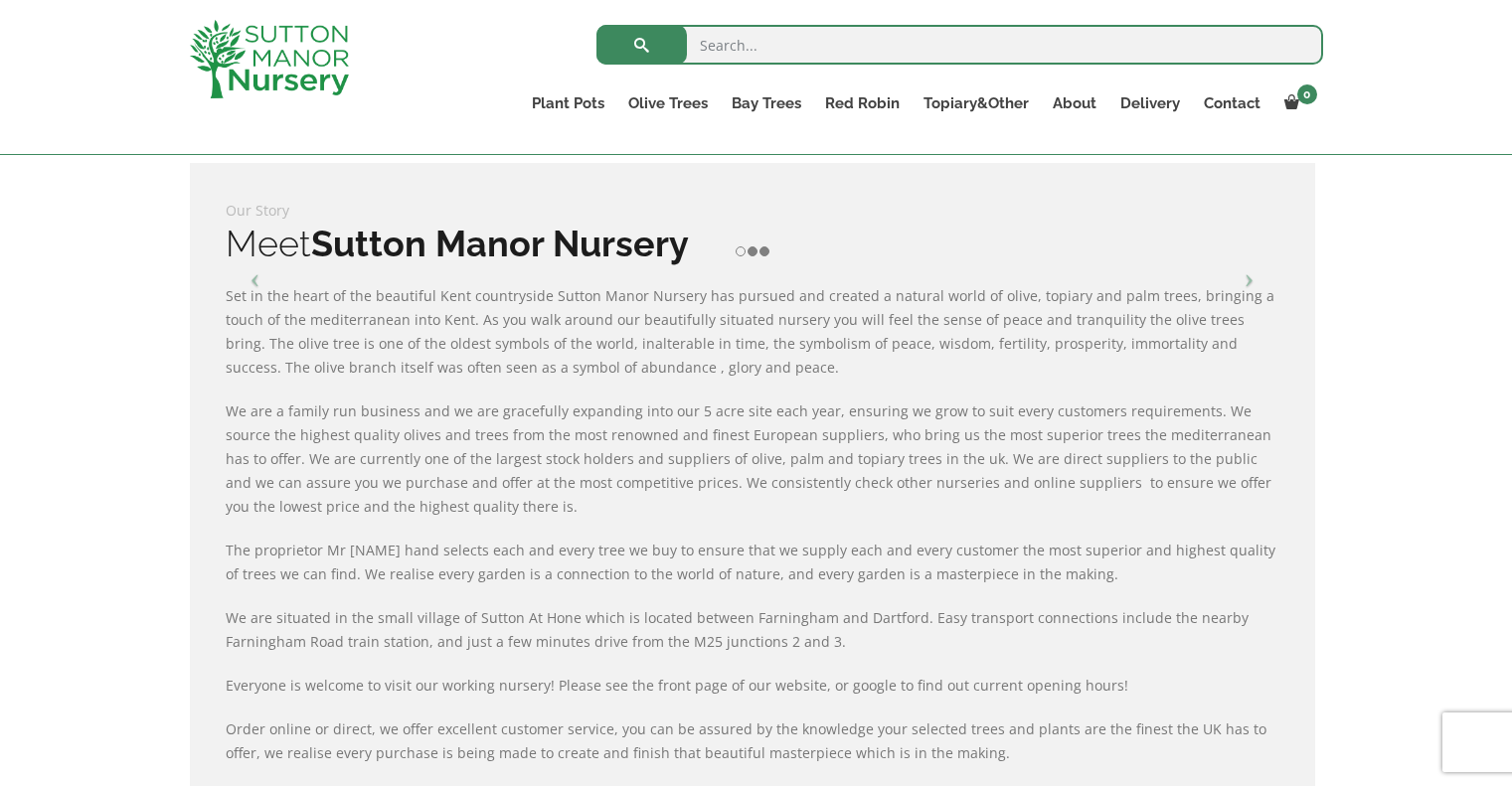 scroll, scrollTop: 0, scrollLeft: 0, axis: both 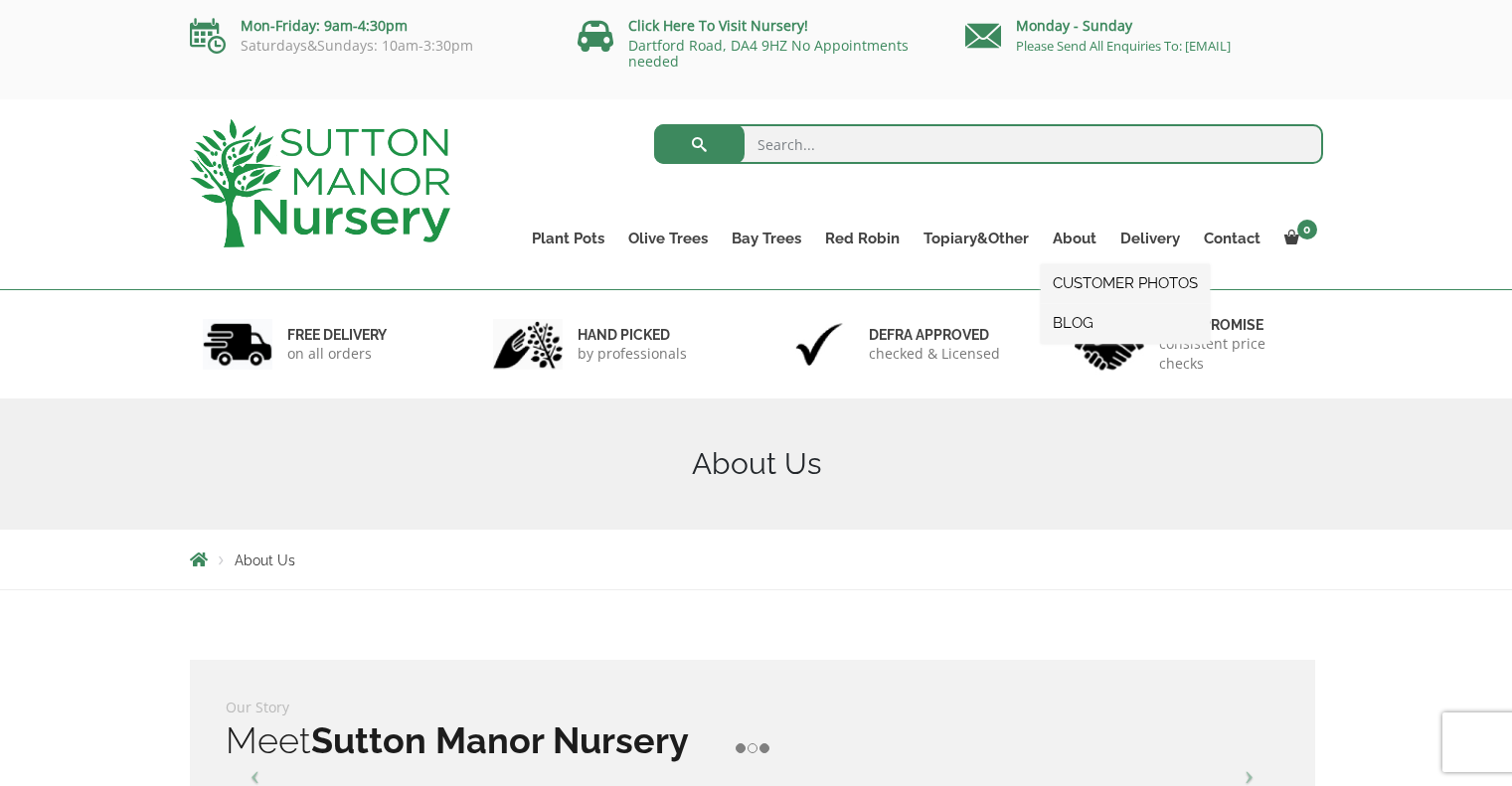 click on "BLOG" at bounding box center (1125, 323) 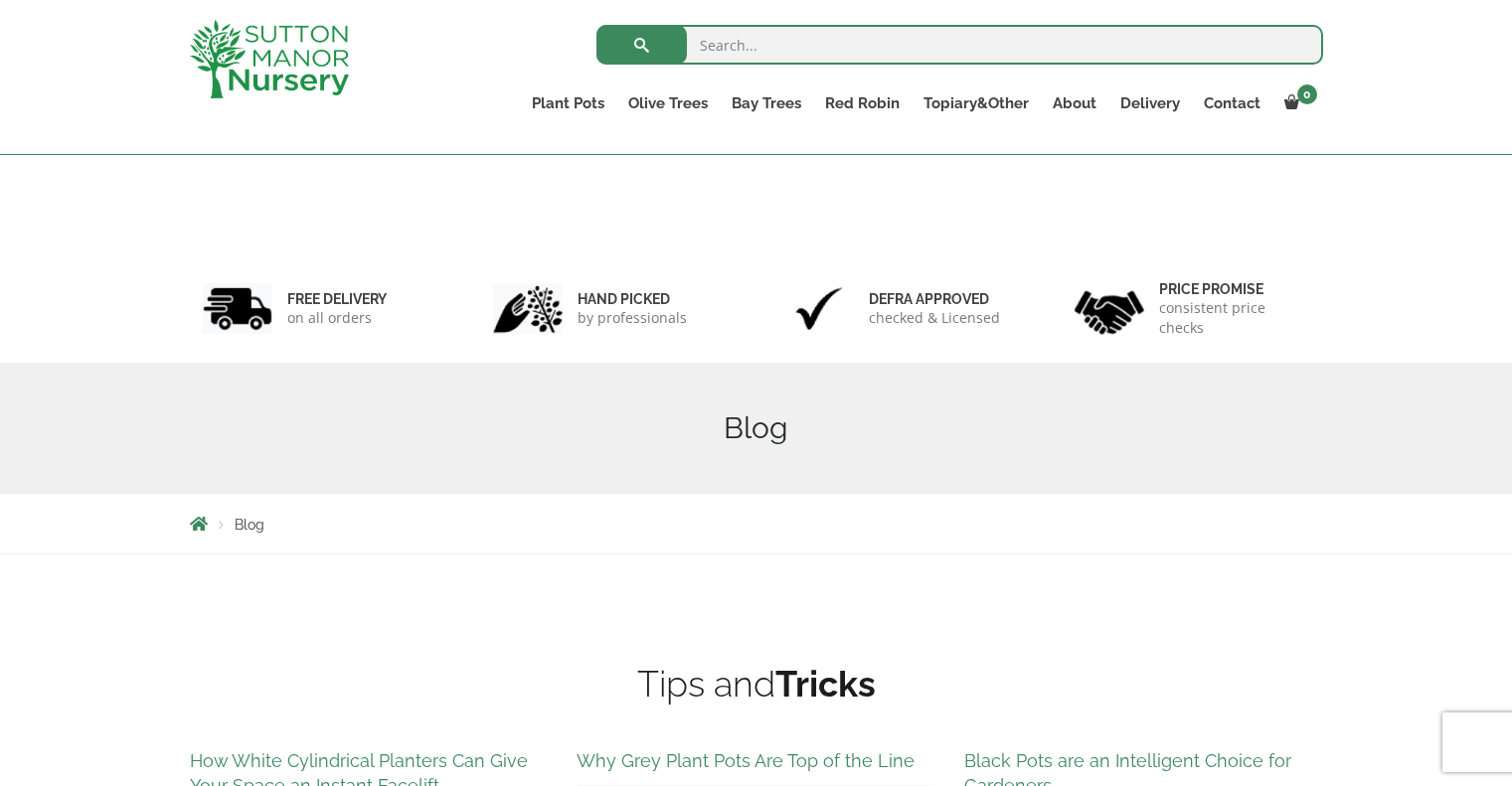 scroll, scrollTop: 552, scrollLeft: 0, axis: vertical 